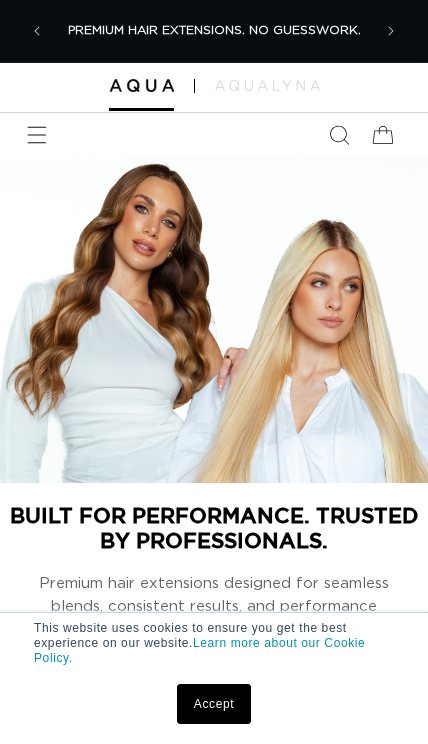 scroll, scrollTop: 0, scrollLeft: 0, axis: both 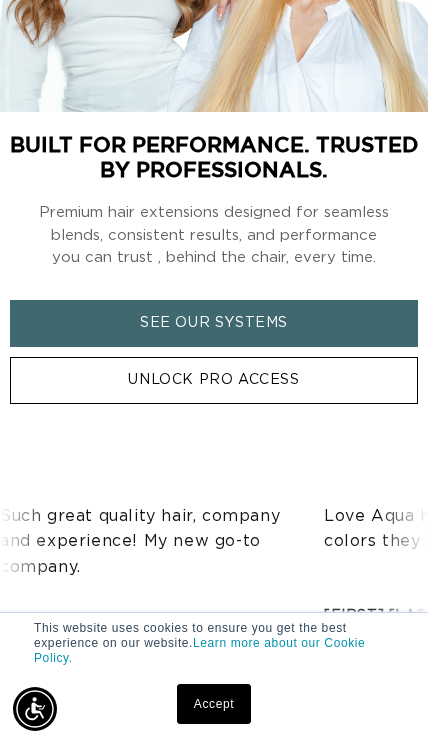 click on "Accept" at bounding box center [214, 704] 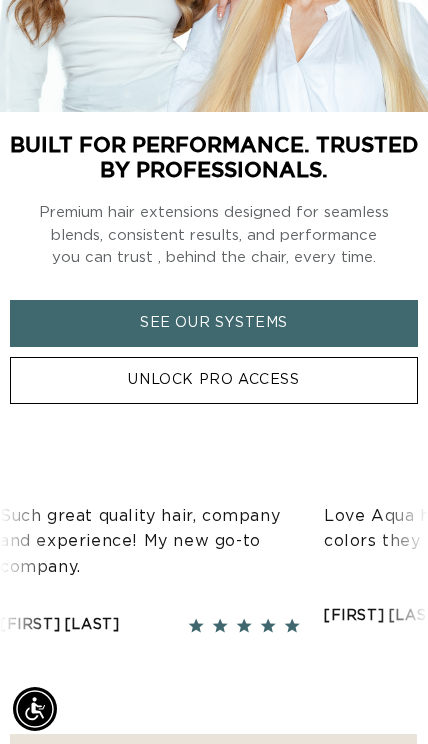 click on "UNLOCK PRO ACCESS" at bounding box center (214, 380) 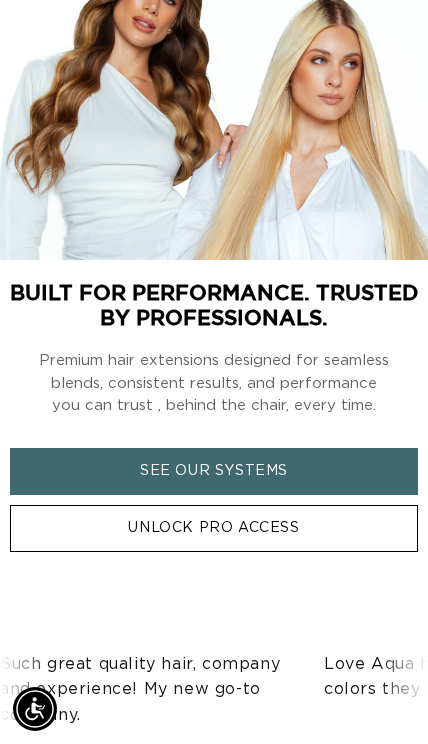 scroll, scrollTop: 167, scrollLeft: 0, axis: vertical 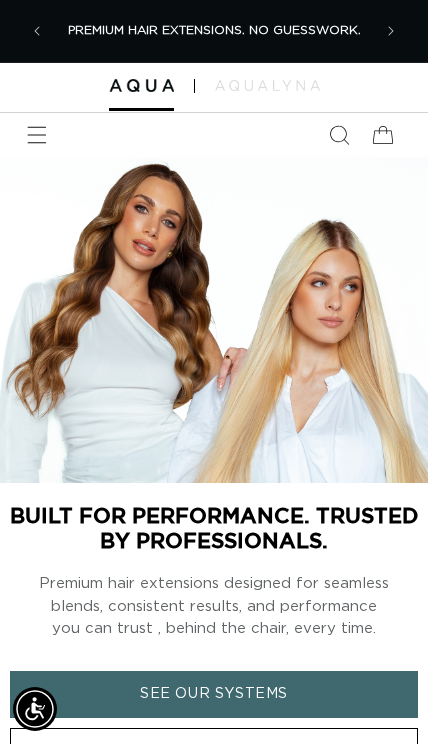 click 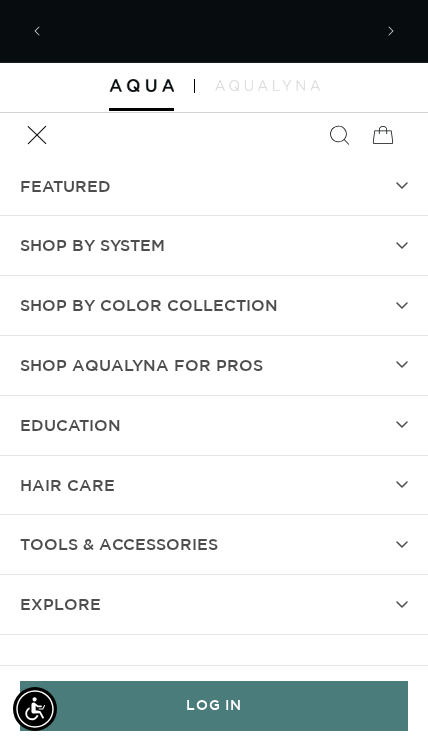 scroll, scrollTop: 0, scrollLeft: 636, axis: horizontal 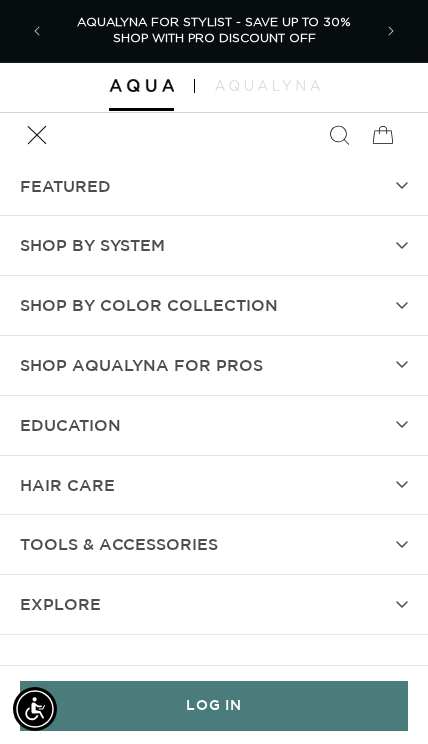 click on "EXPLORE" at bounding box center (214, 604) 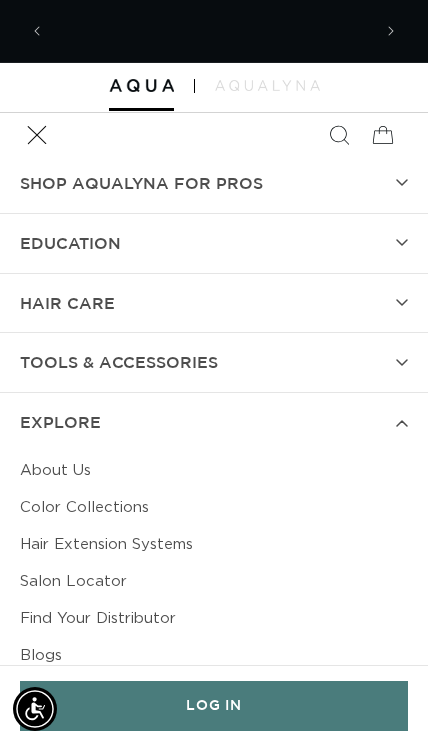 scroll, scrollTop: 181, scrollLeft: 0, axis: vertical 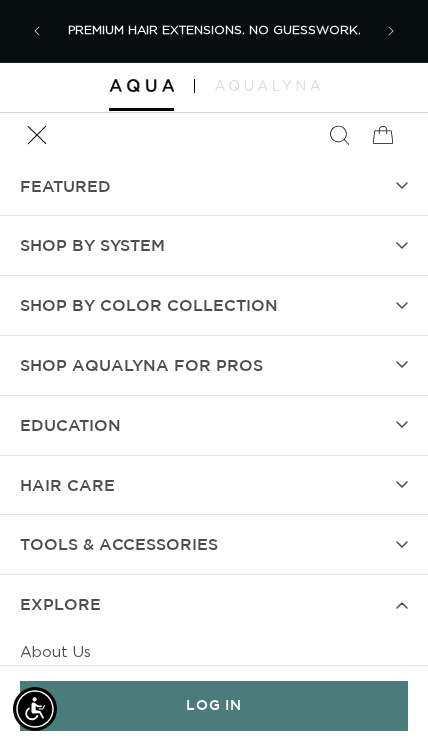 click 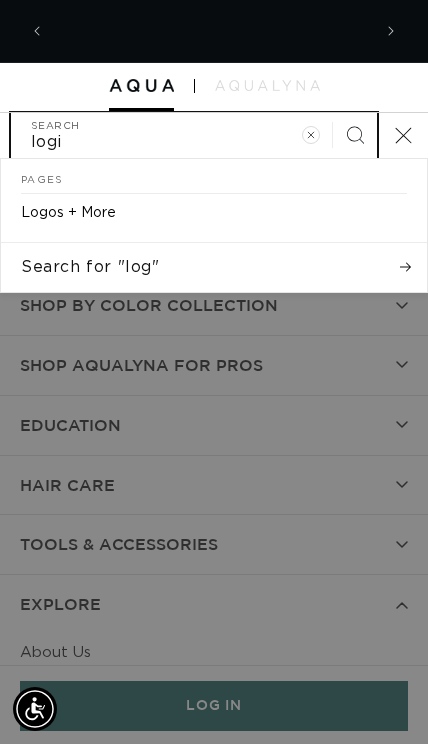 scroll, scrollTop: 0, scrollLeft: 636, axis: horizontal 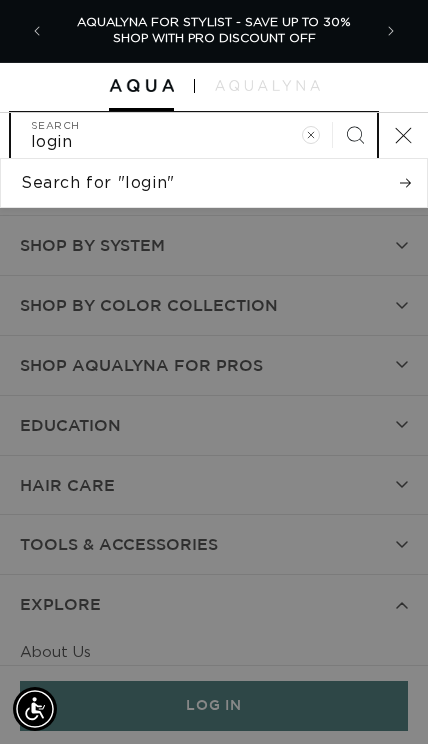 type on "login" 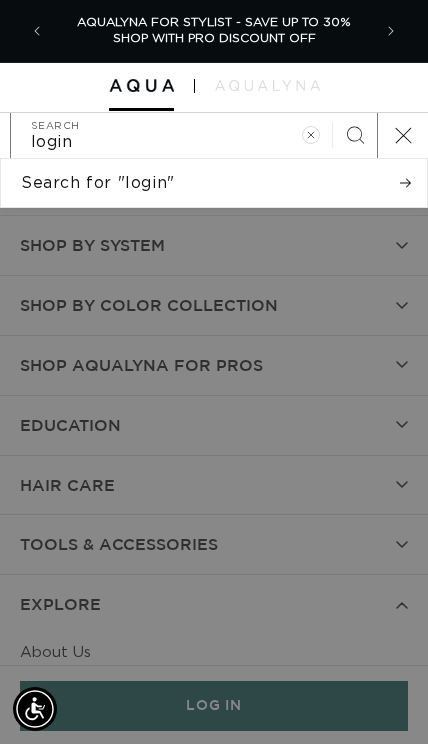 click on "Search for "login"" at bounding box center [98, 183] 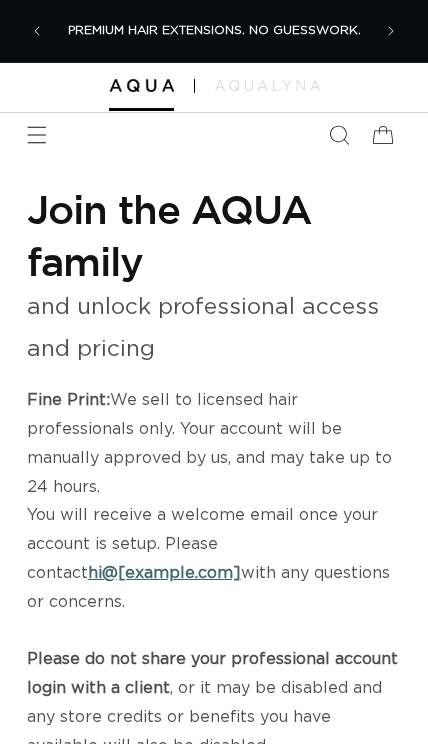 scroll, scrollTop: 0, scrollLeft: 0, axis: both 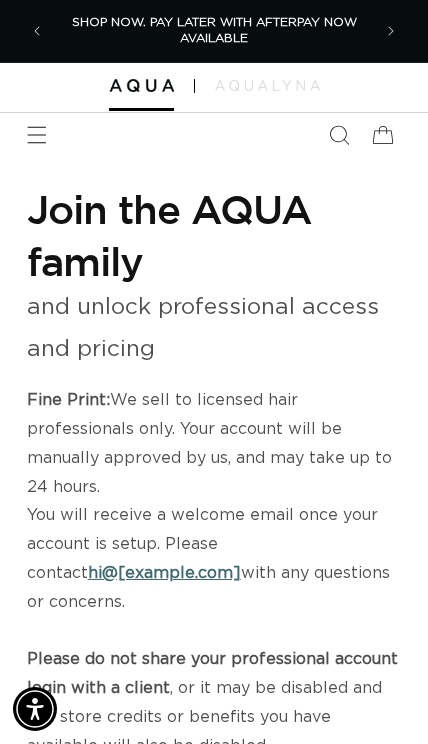 click 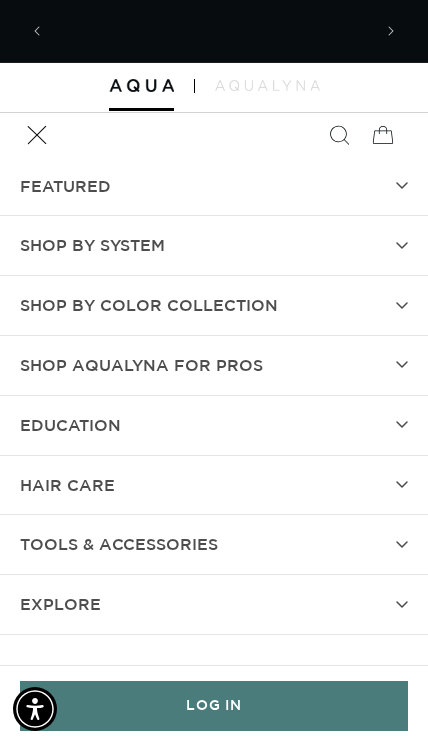 scroll, scrollTop: 0, scrollLeft: 0, axis: both 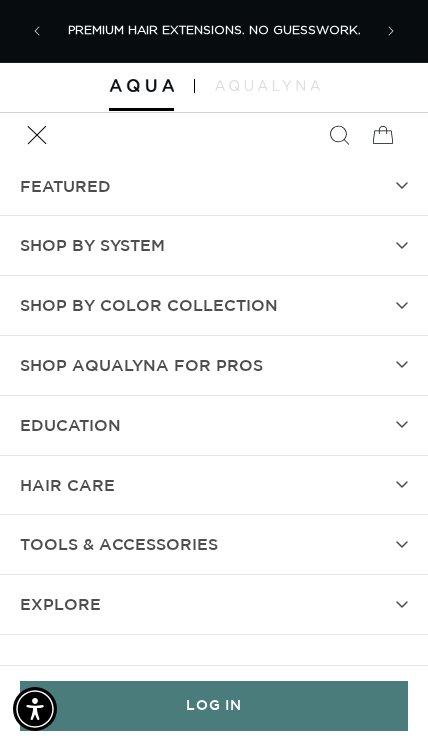 click 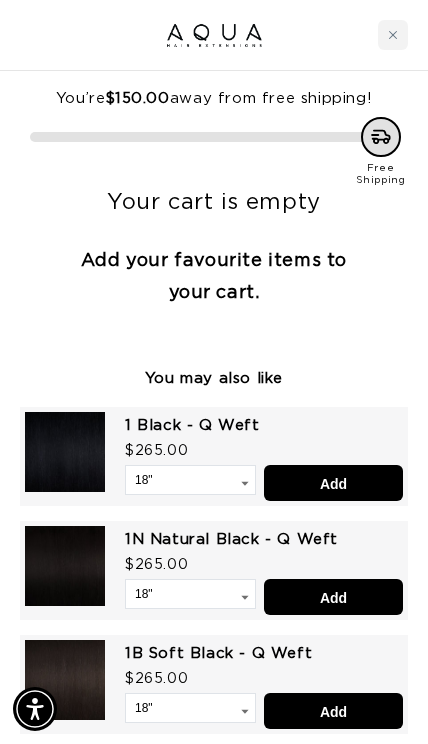 scroll, scrollTop: 0, scrollLeft: 318, axis: horizontal 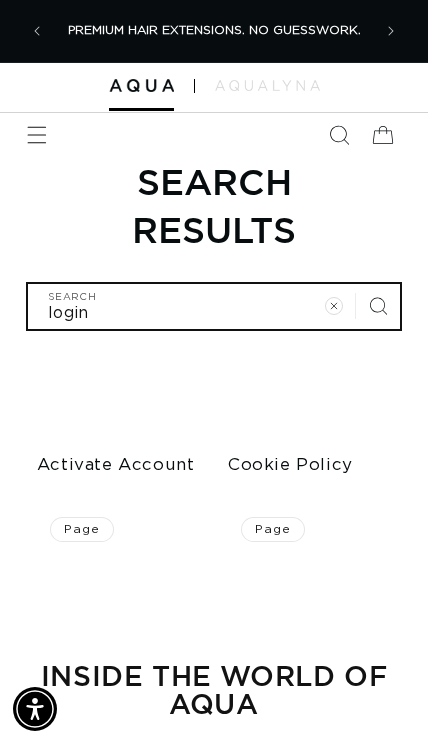 click on "login" at bounding box center (214, 306) 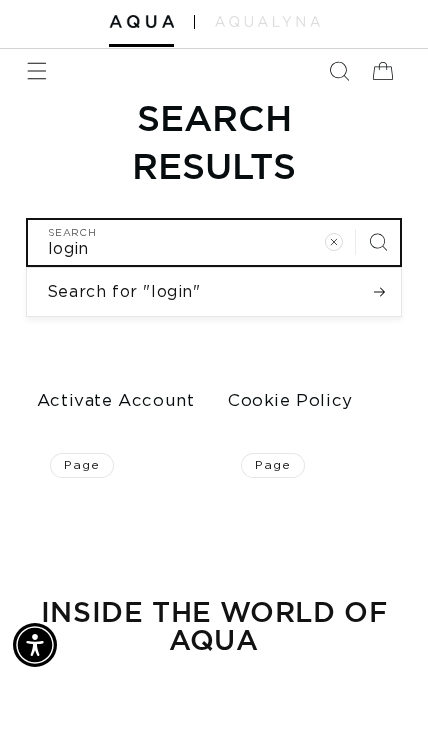 scroll, scrollTop: 0, scrollLeft: 318, axis: horizontal 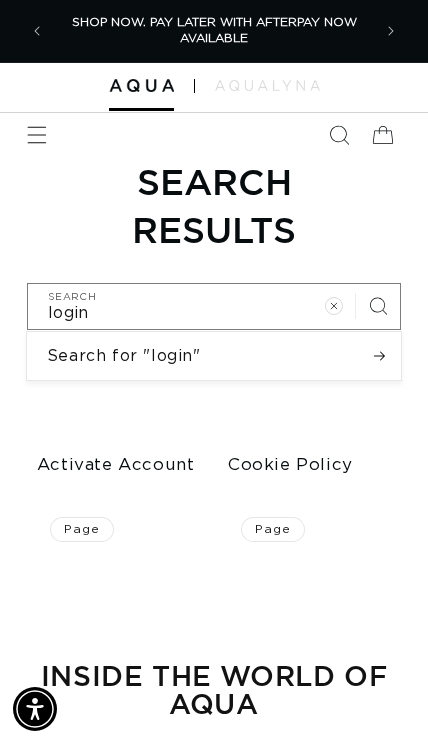 click 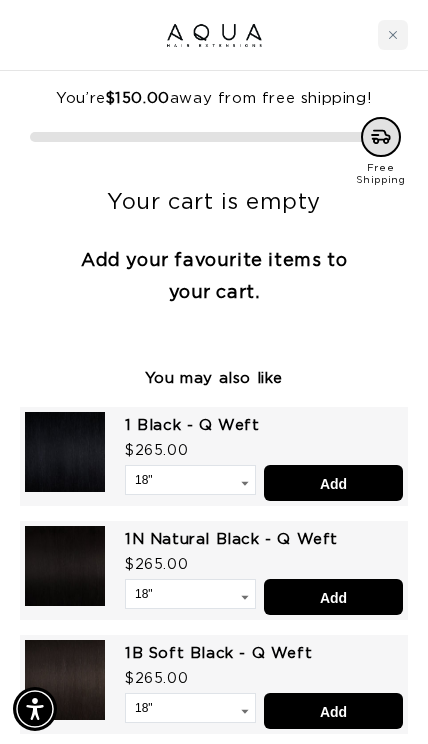 click on "Add your favourite items to your cart." at bounding box center [214, 277] 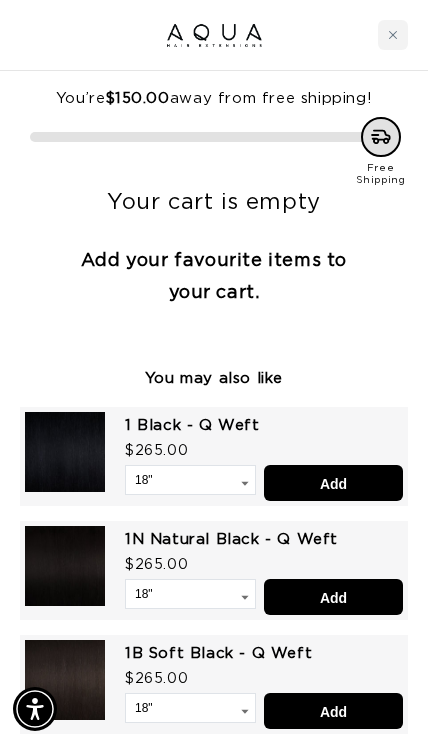click on "Free Shipping" at bounding box center [214, 152] 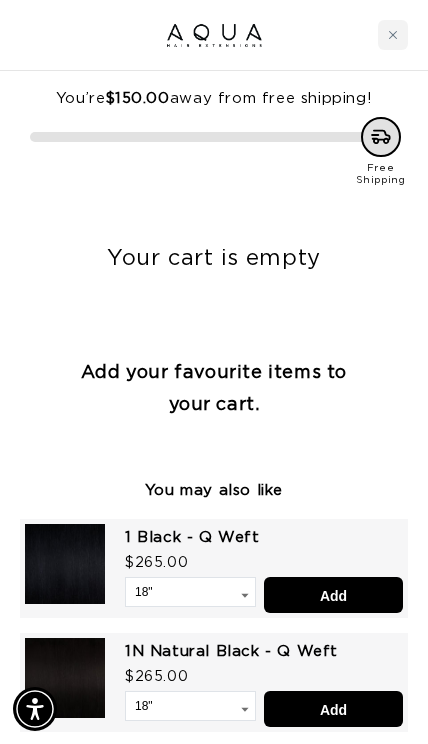 click at bounding box center [65, 564] 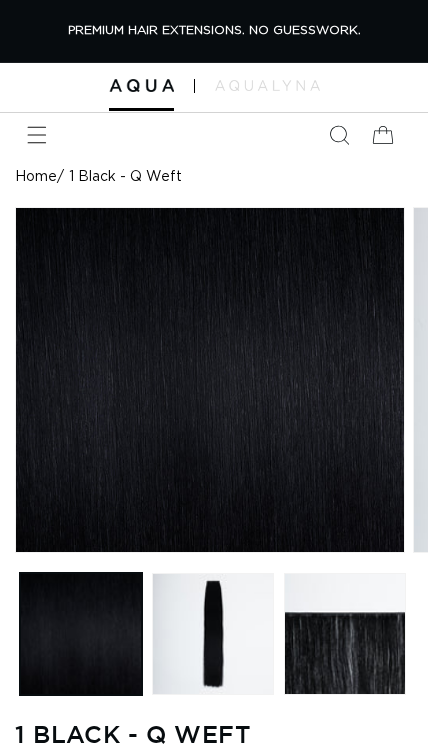 scroll, scrollTop: 133, scrollLeft: 0, axis: vertical 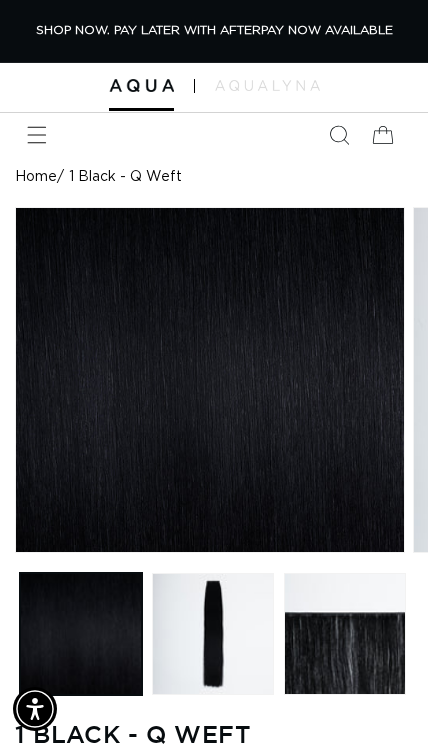 click 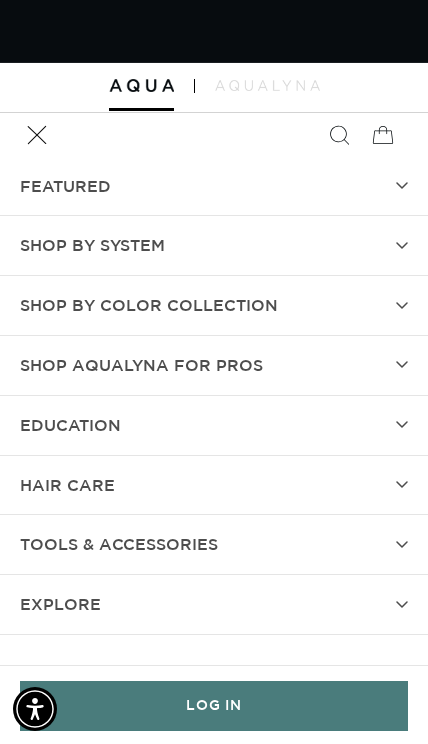 scroll, scrollTop: 0, scrollLeft: 752, axis: horizontal 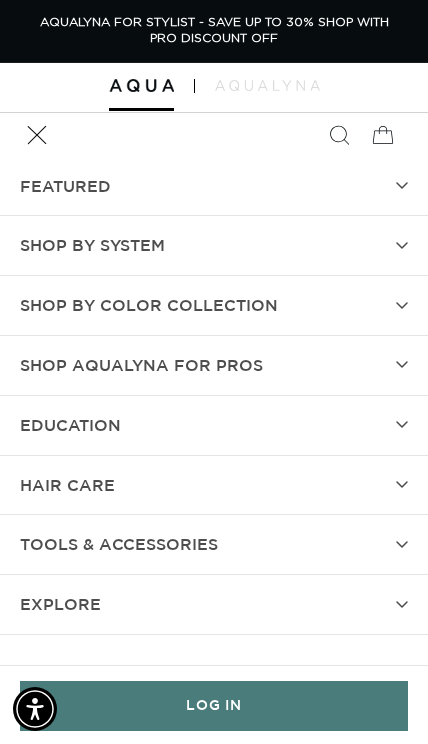 click on "Shop AquaLyna for Pros" at bounding box center [214, 365] 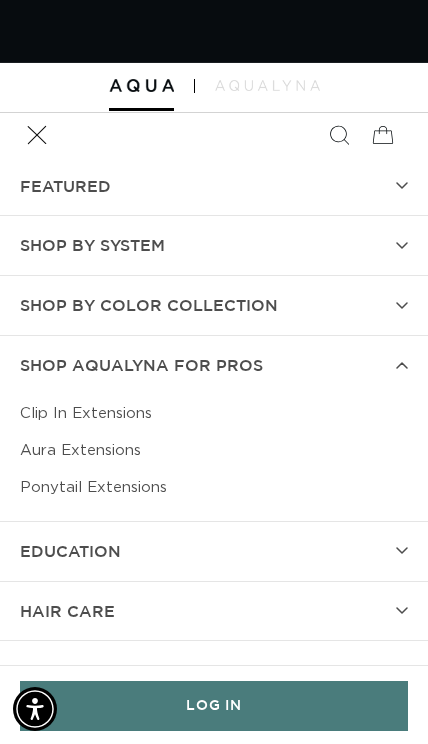scroll, scrollTop: 0, scrollLeft: 0, axis: both 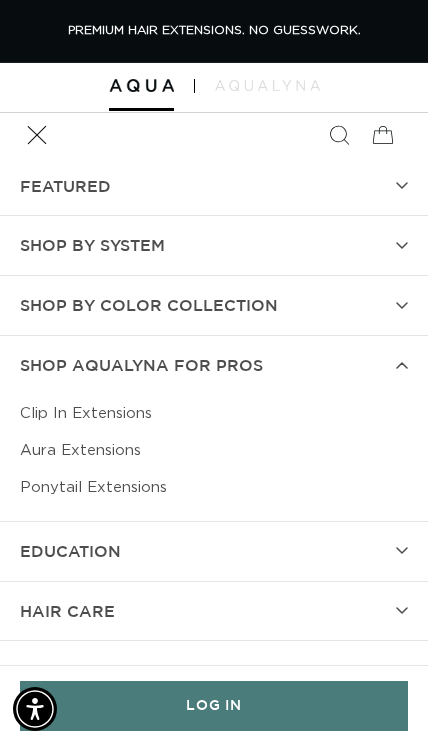 click on "Aura Extensions" at bounding box center [214, 450] 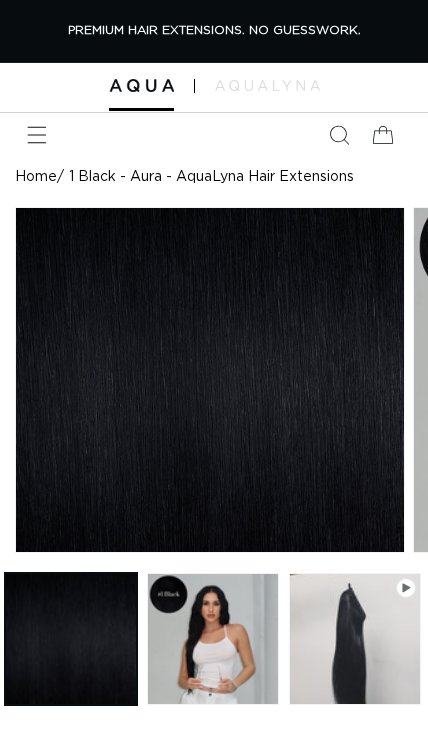 scroll, scrollTop: 17, scrollLeft: 0, axis: vertical 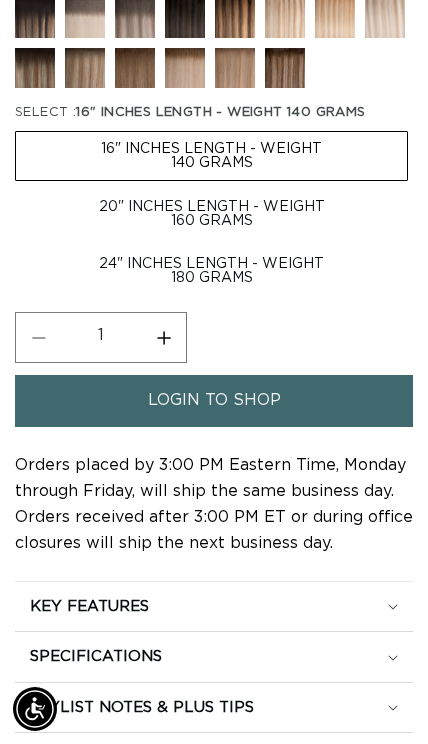 click on "login to shop" at bounding box center [214, 400] 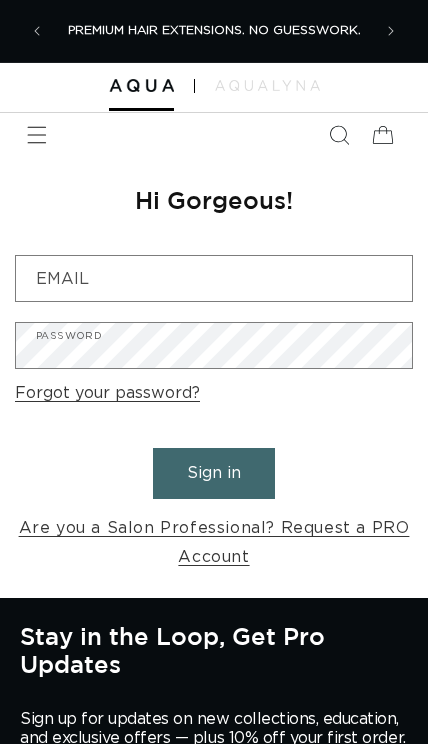 scroll, scrollTop: 0, scrollLeft: 0, axis: both 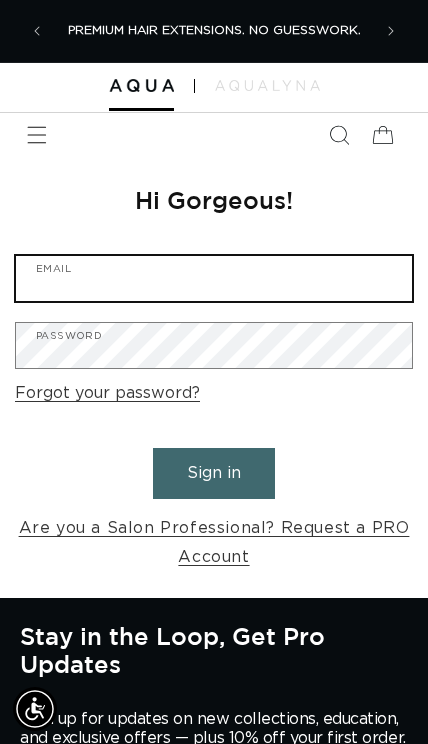 type on "[USERNAME]@example.com" 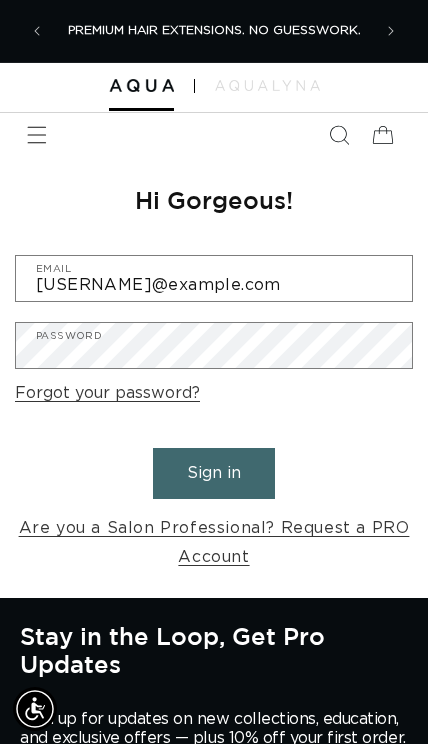 click on "Sign in" at bounding box center [214, 473] 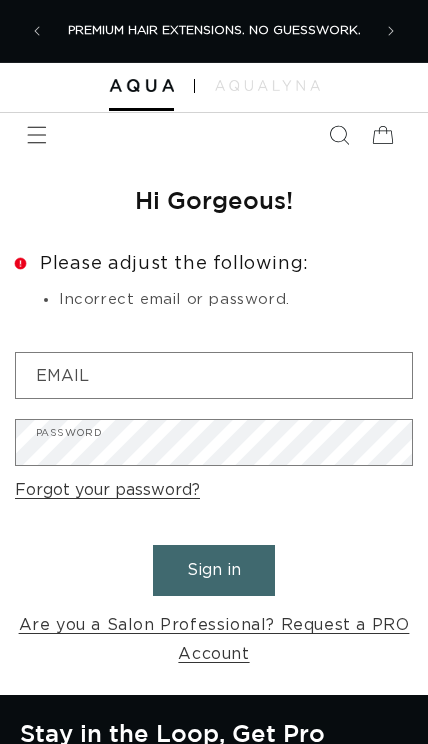 scroll, scrollTop: 0, scrollLeft: 0, axis: both 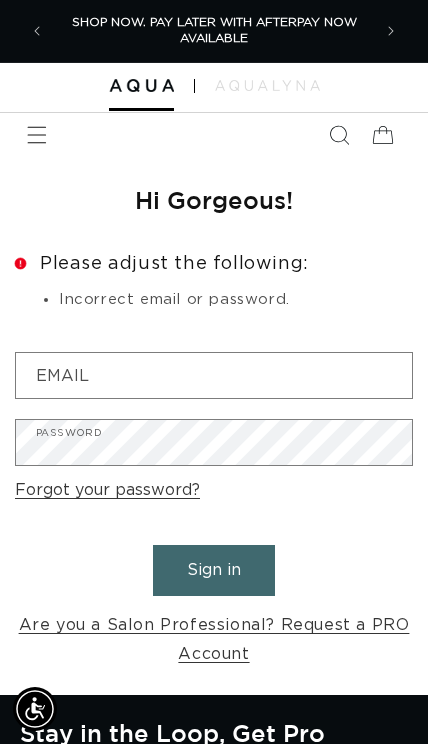 click on "Email" at bounding box center (214, 375) 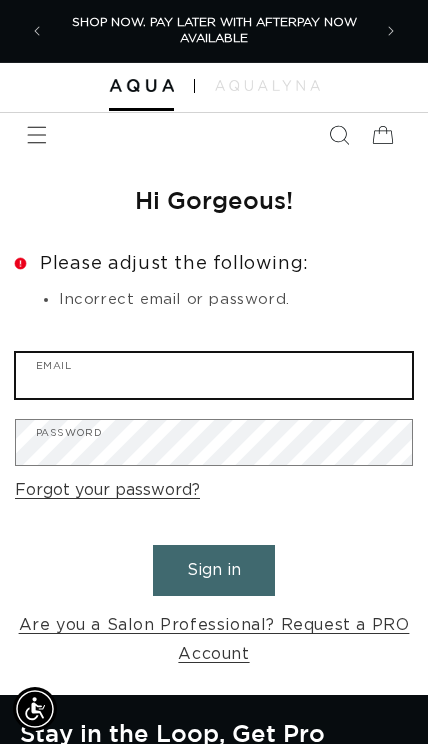 type on "[EMAIL]" 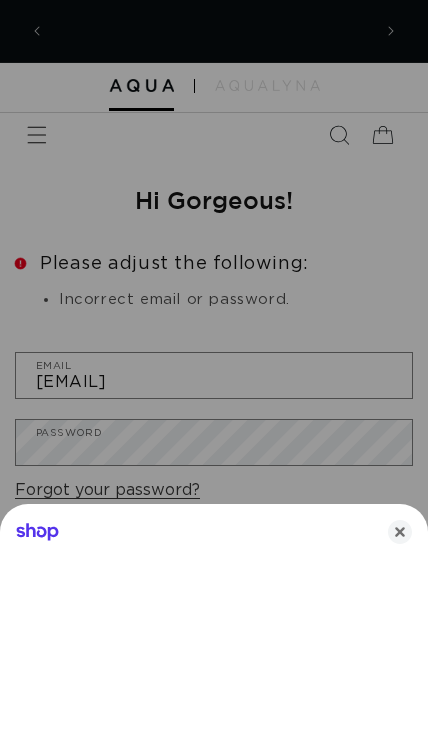 scroll, scrollTop: 0, scrollLeft: 636, axis: horizontal 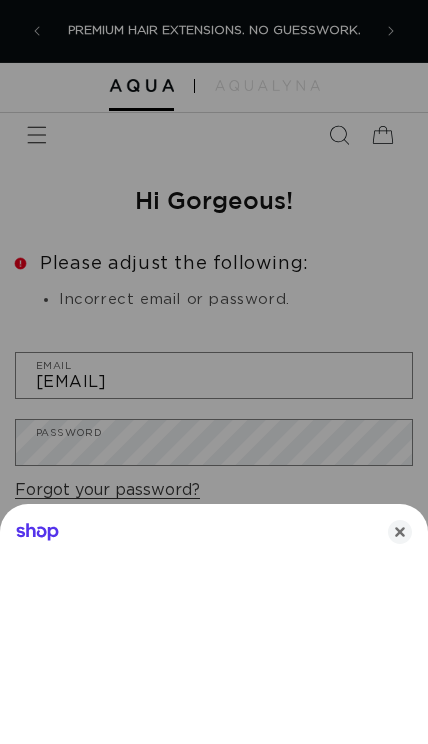 click at bounding box center (214, 372) 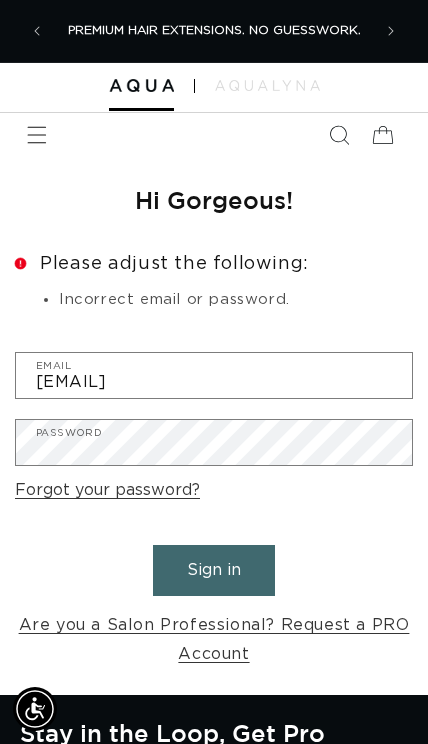 click on "Sign in" at bounding box center [214, 570] 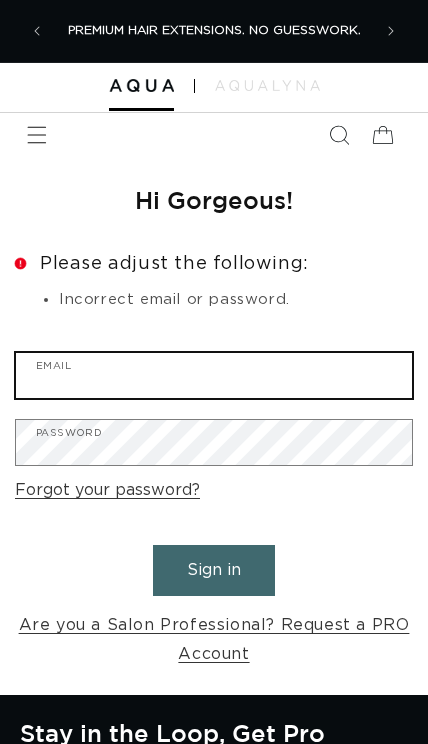 scroll, scrollTop: 0, scrollLeft: 0, axis: both 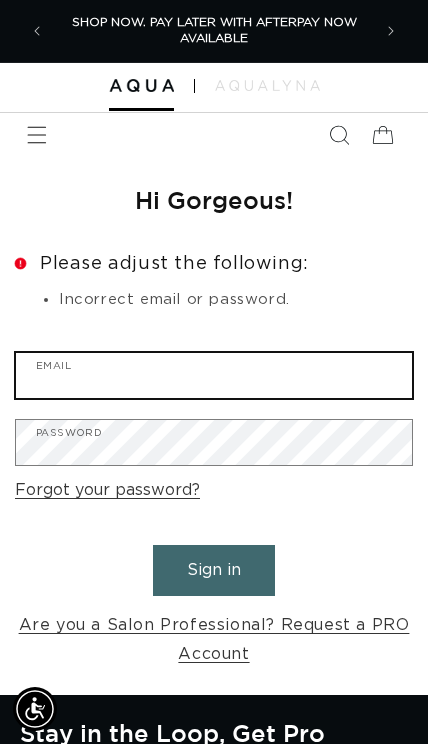 type on "[EMAIL]" 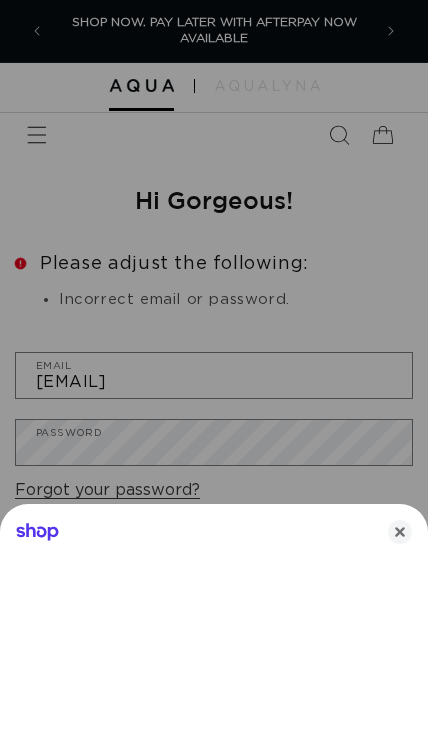 click at bounding box center (214, 372) 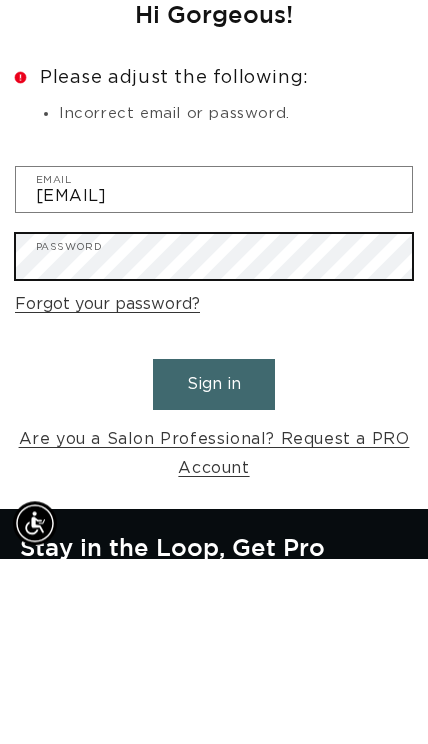 scroll, scrollTop: 0, scrollLeft: 0, axis: both 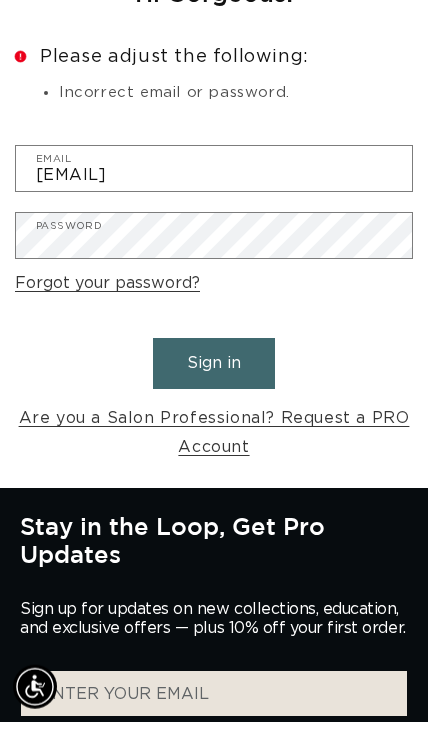 click on "Sign in" at bounding box center [214, 385] 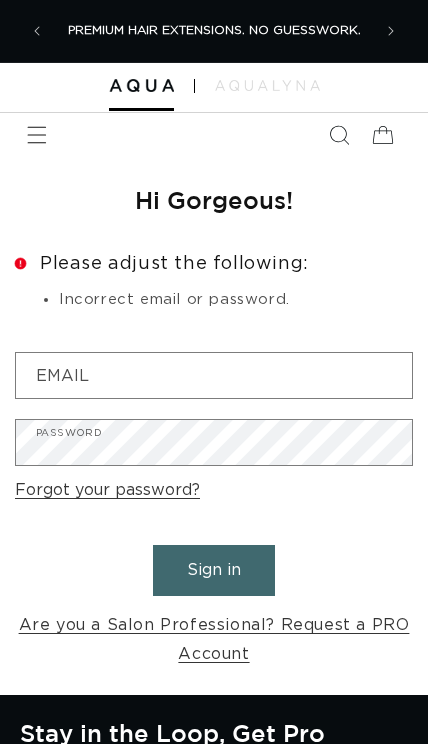 scroll, scrollTop: 0, scrollLeft: 0, axis: both 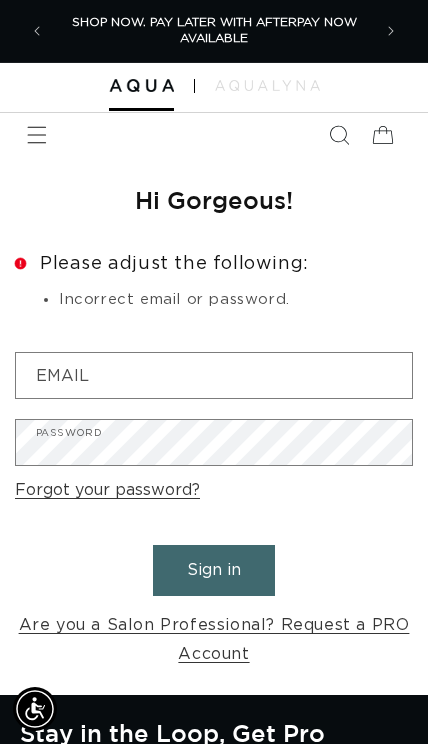 click on "Email" at bounding box center (214, 375) 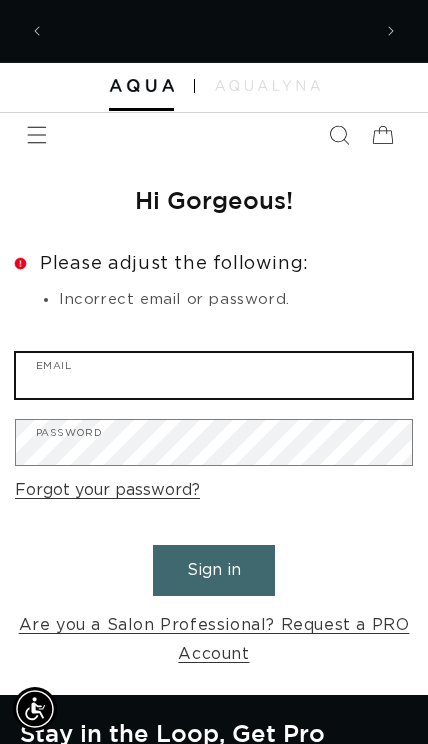 type on "[USERNAME]@example.com" 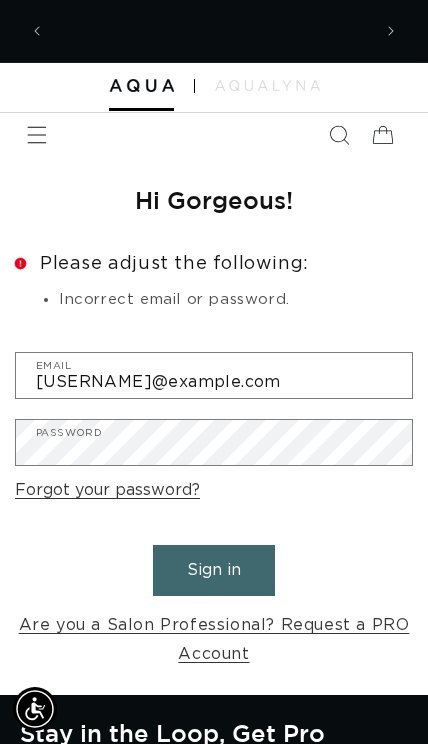 scroll, scrollTop: 0, scrollLeft: 636, axis: horizontal 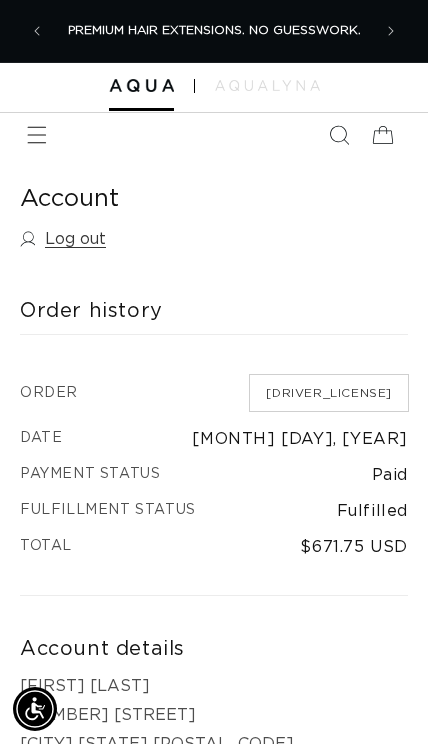 click 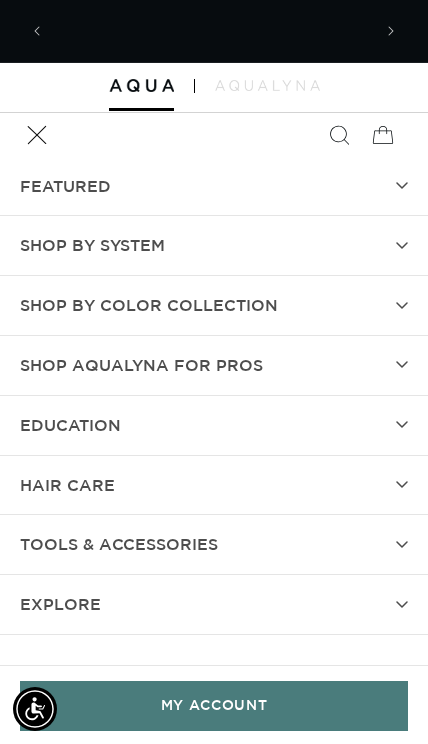 scroll, scrollTop: 0, scrollLeft: 318, axis: horizontal 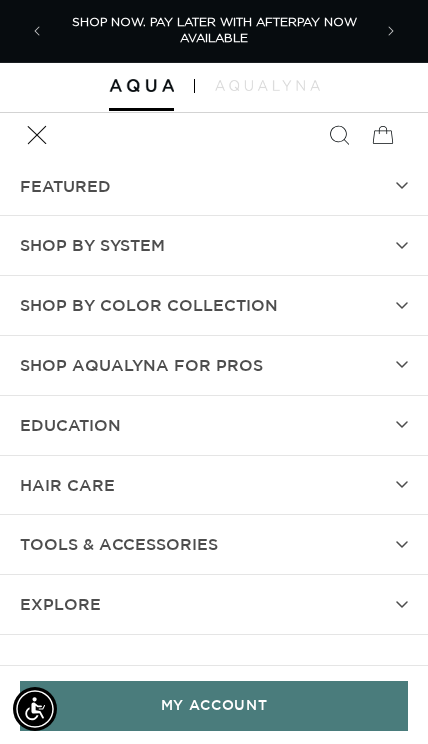 click on "Shop by Color Collection" at bounding box center (214, 305) 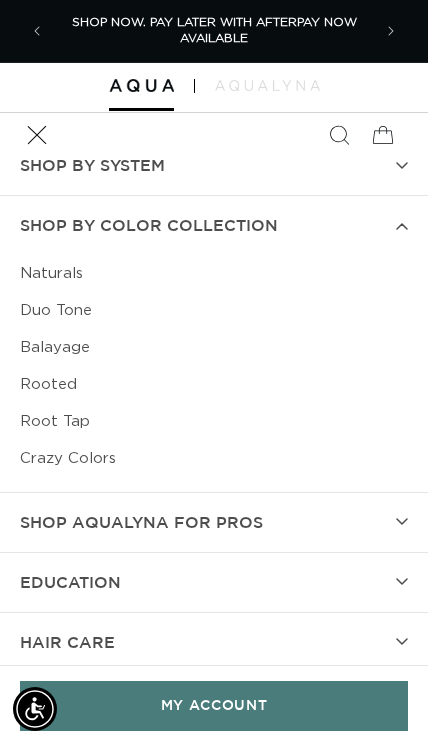 scroll, scrollTop: 87, scrollLeft: 0, axis: vertical 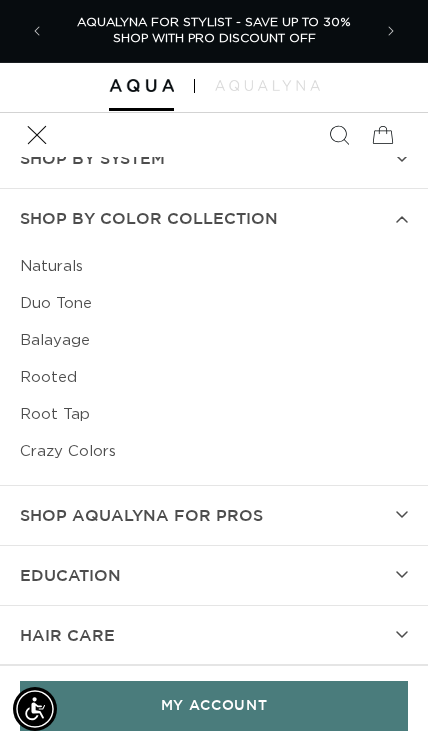 click on "Balayage" at bounding box center [214, 340] 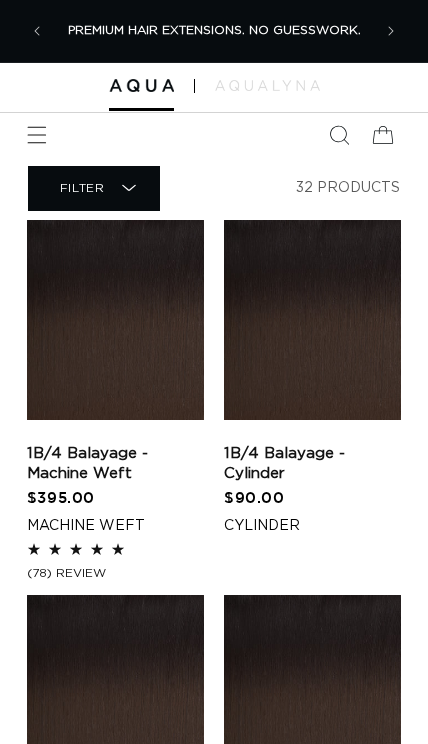 scroll, scrollTop: 0, scrollLeft: 0, axis: both 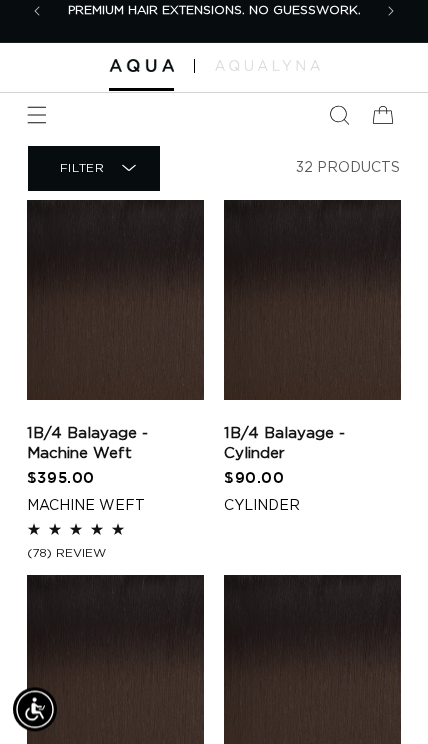 click on "1B/4 Balayage - Machine Weft" at bounding box center (115, 444) 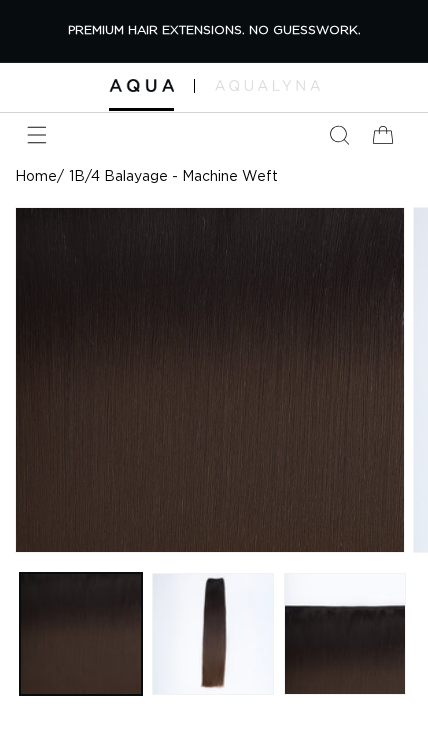 scroll, scrollTop: 0, scrollLeft: 0, axis: both 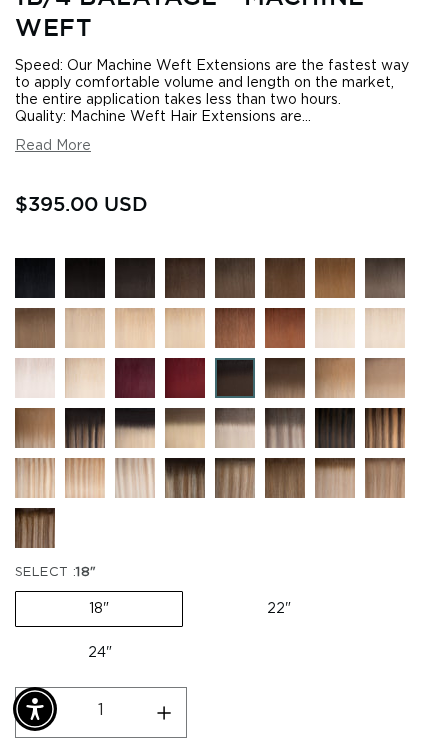 click at bounding box center [200, 293] 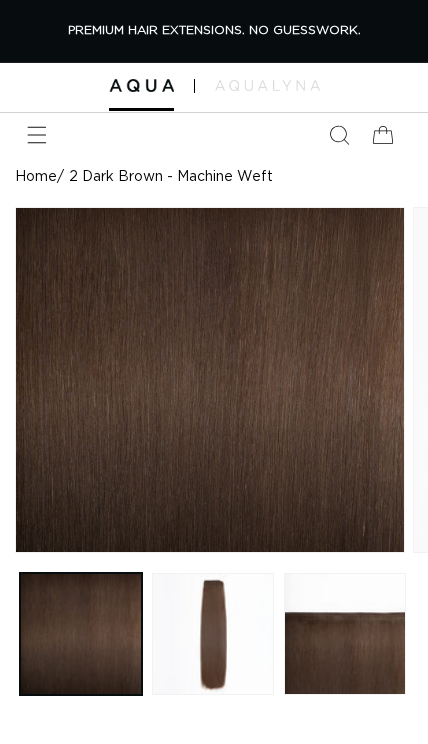 scroll, scrollTop: 0, scrollLeft: 0, axis: both 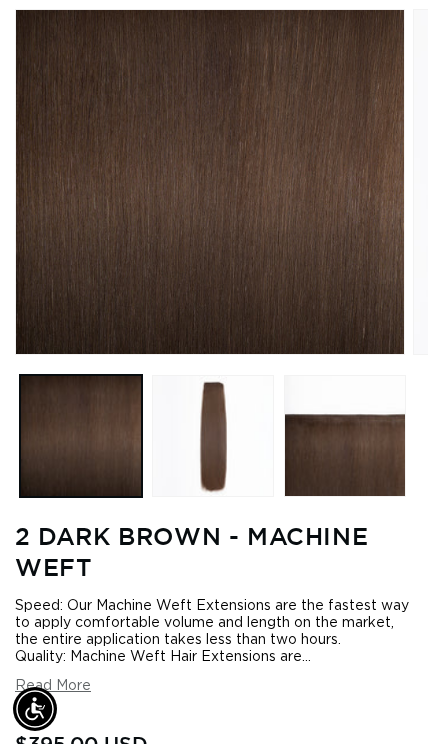 click at bounding box center (213, 436) 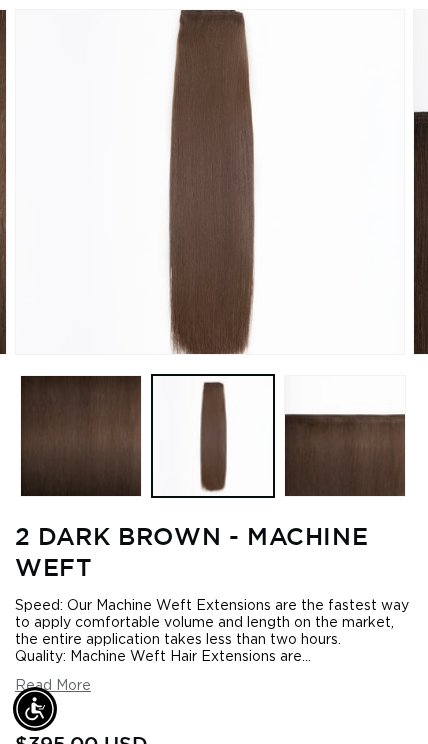 scroll, scrollTop: 0, scrollLeft: 398, axis: horizontal 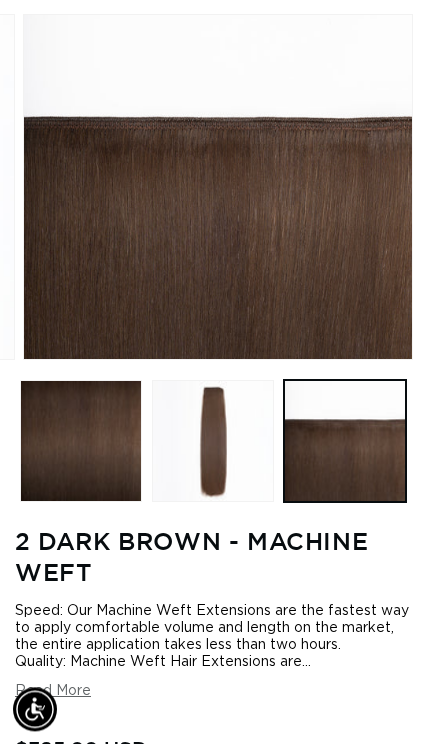 click at bounding box center [218, 187] 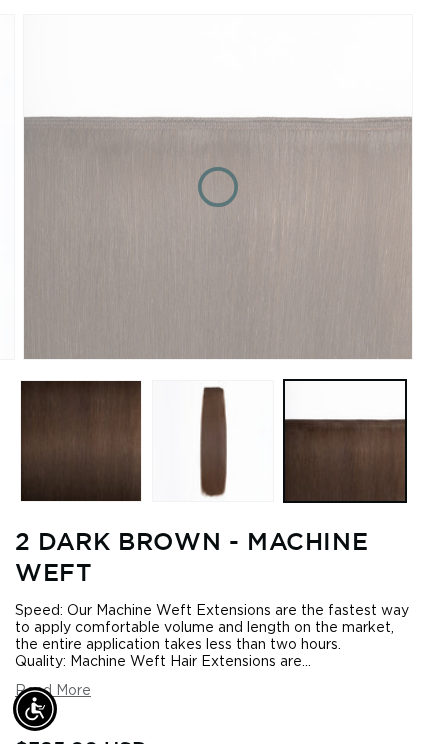 click at bounding box center (218, 187) 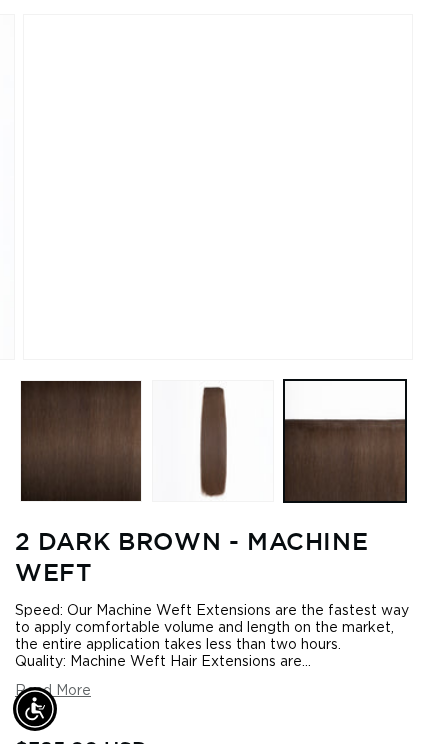 scroll, scrollTop: 0, scrollLeft: 789, axis: horizontal 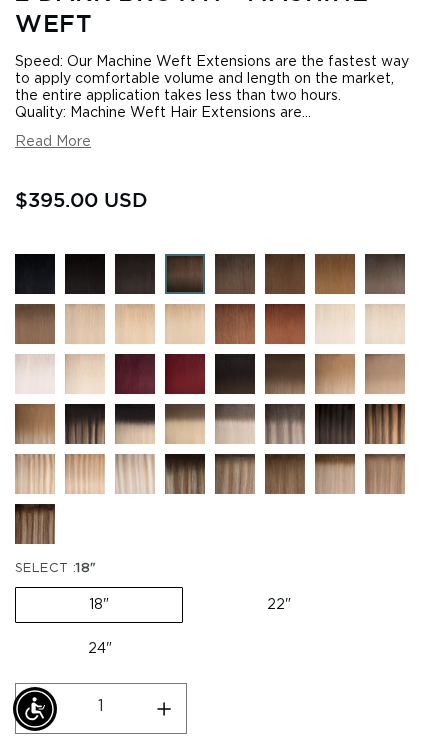 click at bounding box center (200, 489) 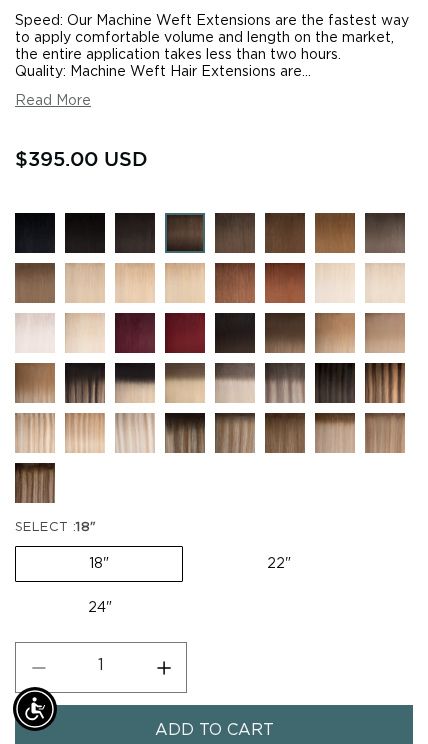 scroll, scrollTop: 785, scrollLeft: 0, axis: vertical 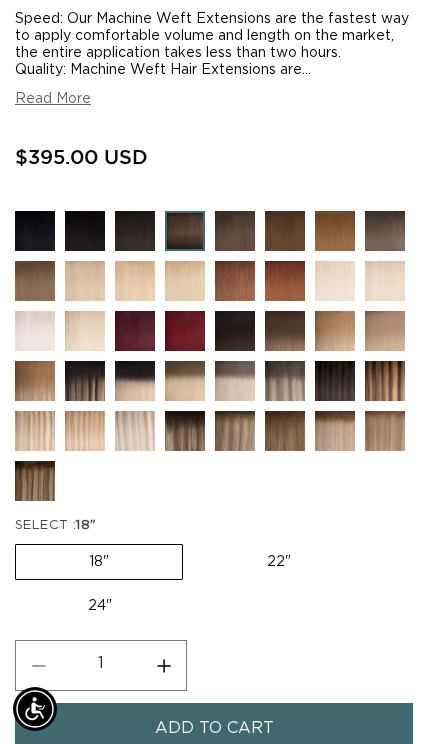 click at bounding box center (100, 396) 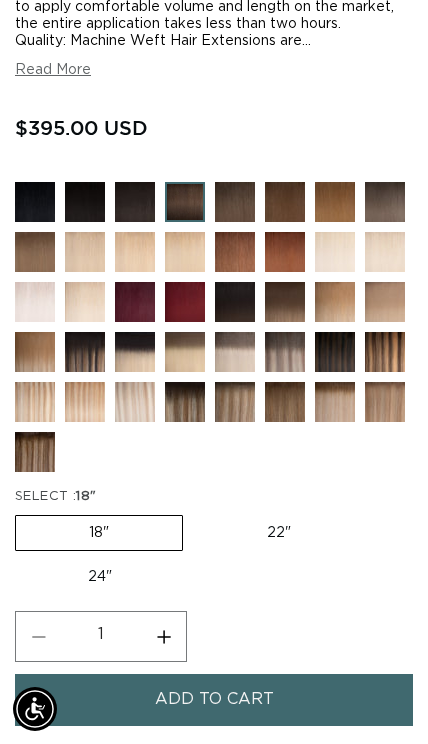 scroll, scrollTop: 0, scrollLeft: 0, axis: both 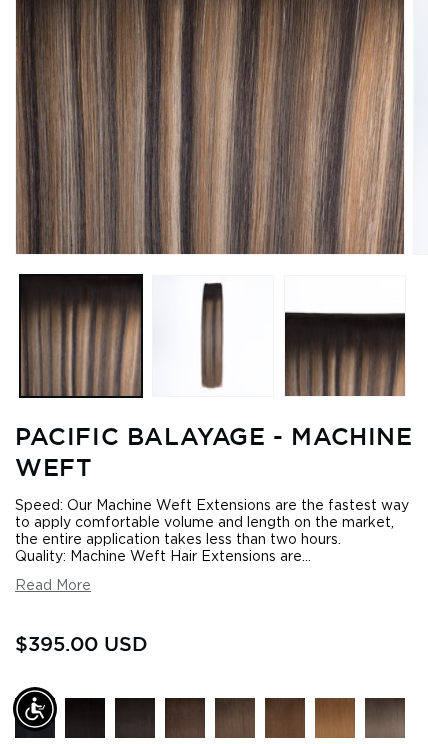 click at bounding box center [210, 82] 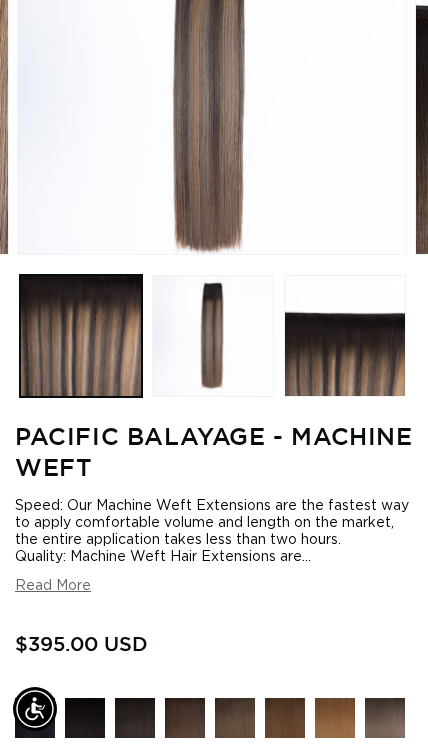 scroll, scrollTop: 0, scrollLeft: 398, axis: horizontal 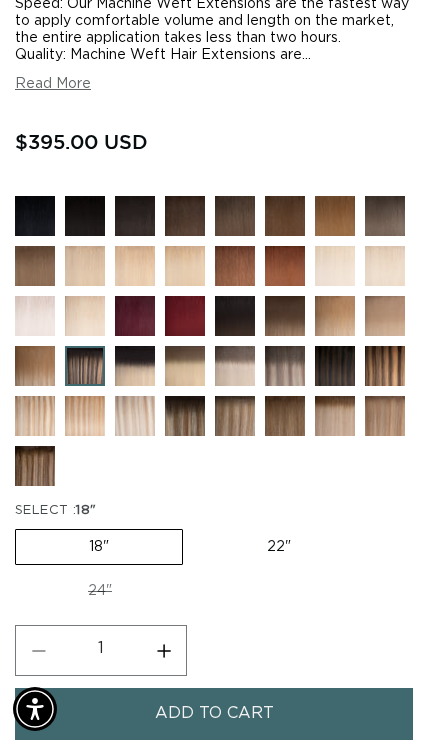 click at bounding box center (50, 481) 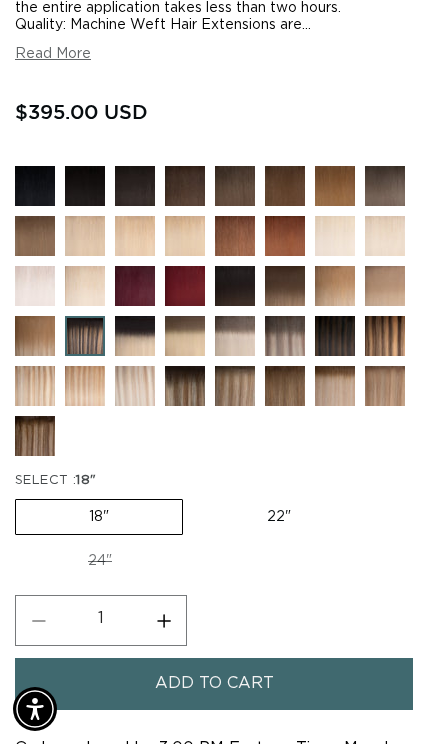 click at bounding box center (200, 401) 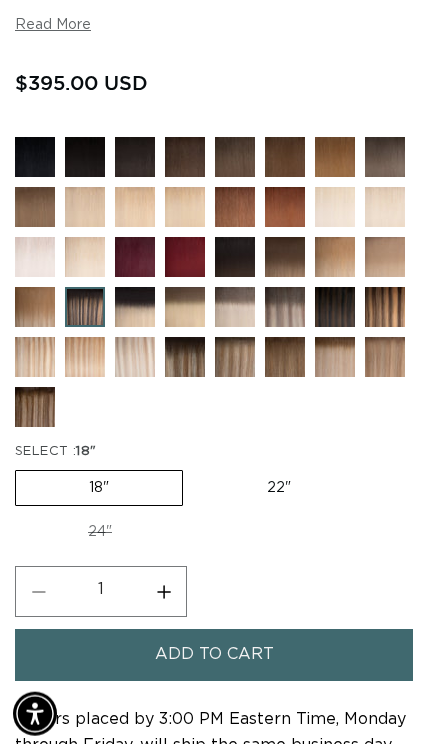 scroll, scrollTop: 865, scrollLeft: 0, axis: vertical 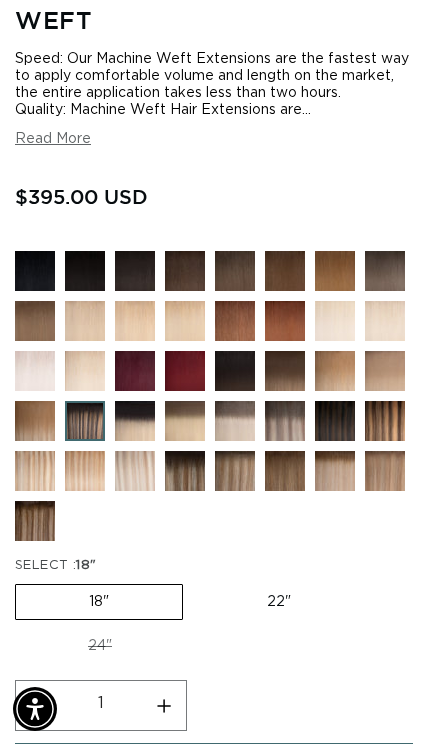click at bounding box center (85, 421) 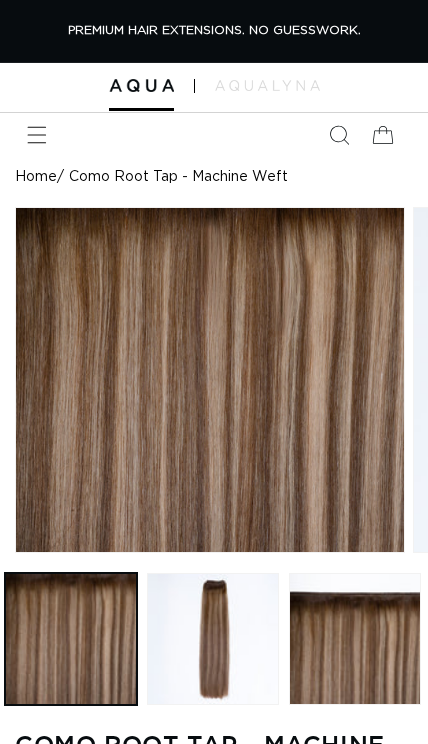 scroll, scrollTop: 0, scrollLeft: 0, axis: both 